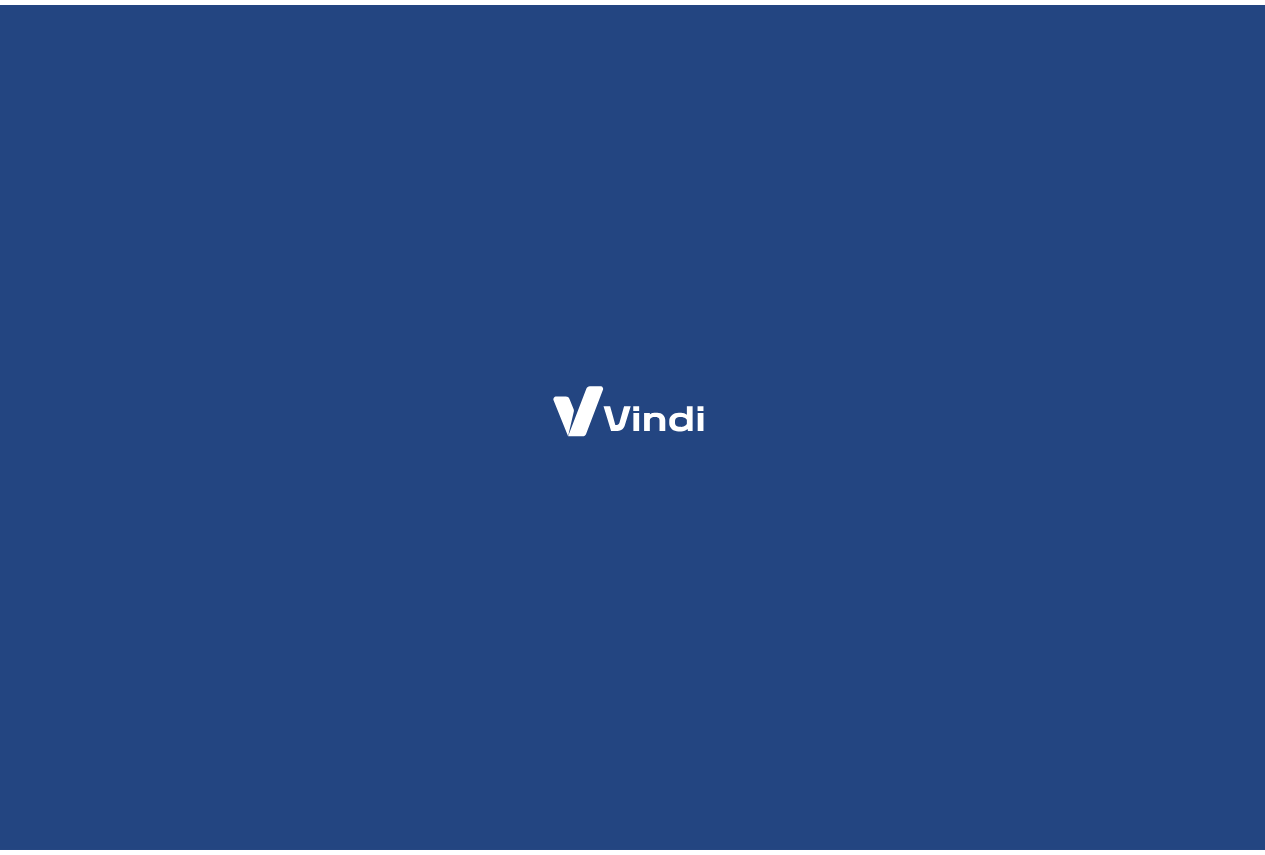 scroll, scrollTop: 0, scrollLeft: 0, axis: both 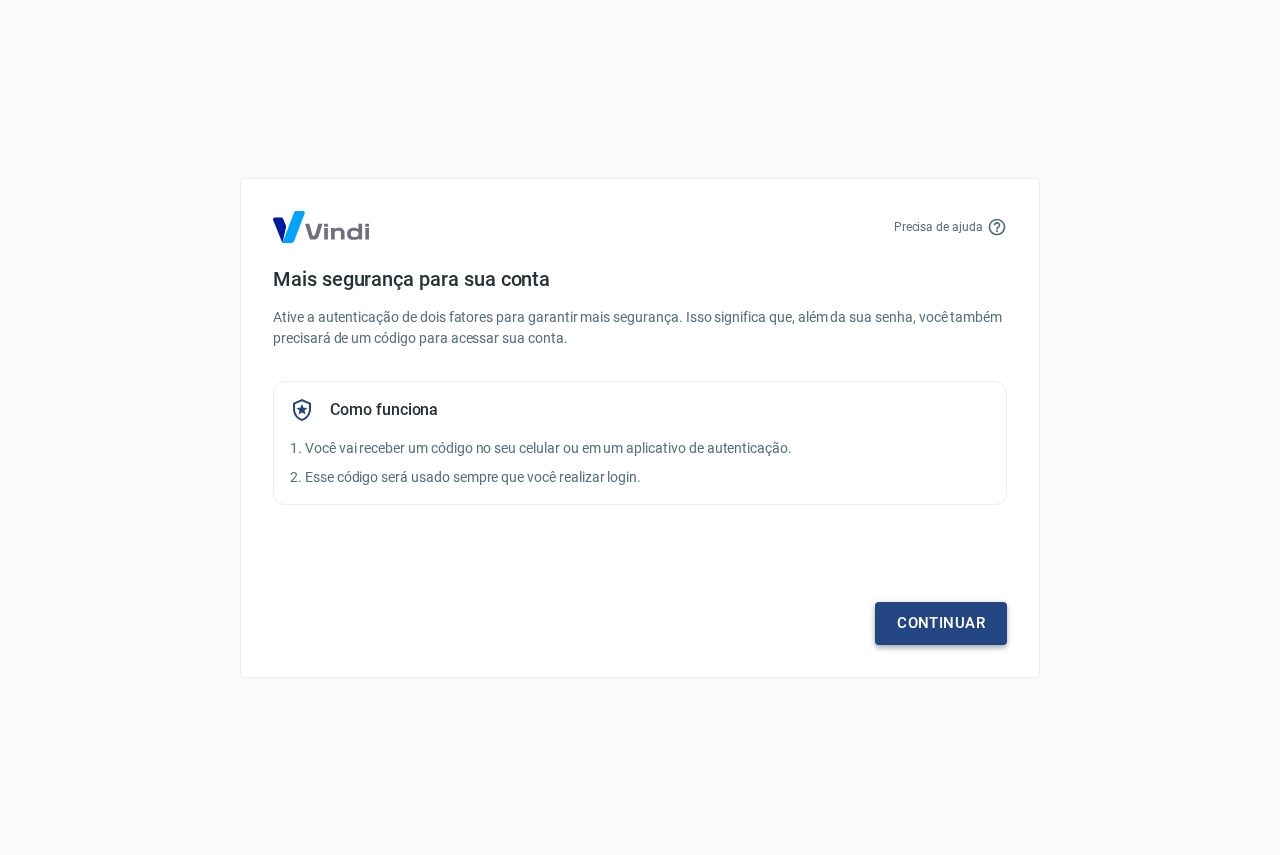 click on "Continuar" at bounding box center [941, 623] 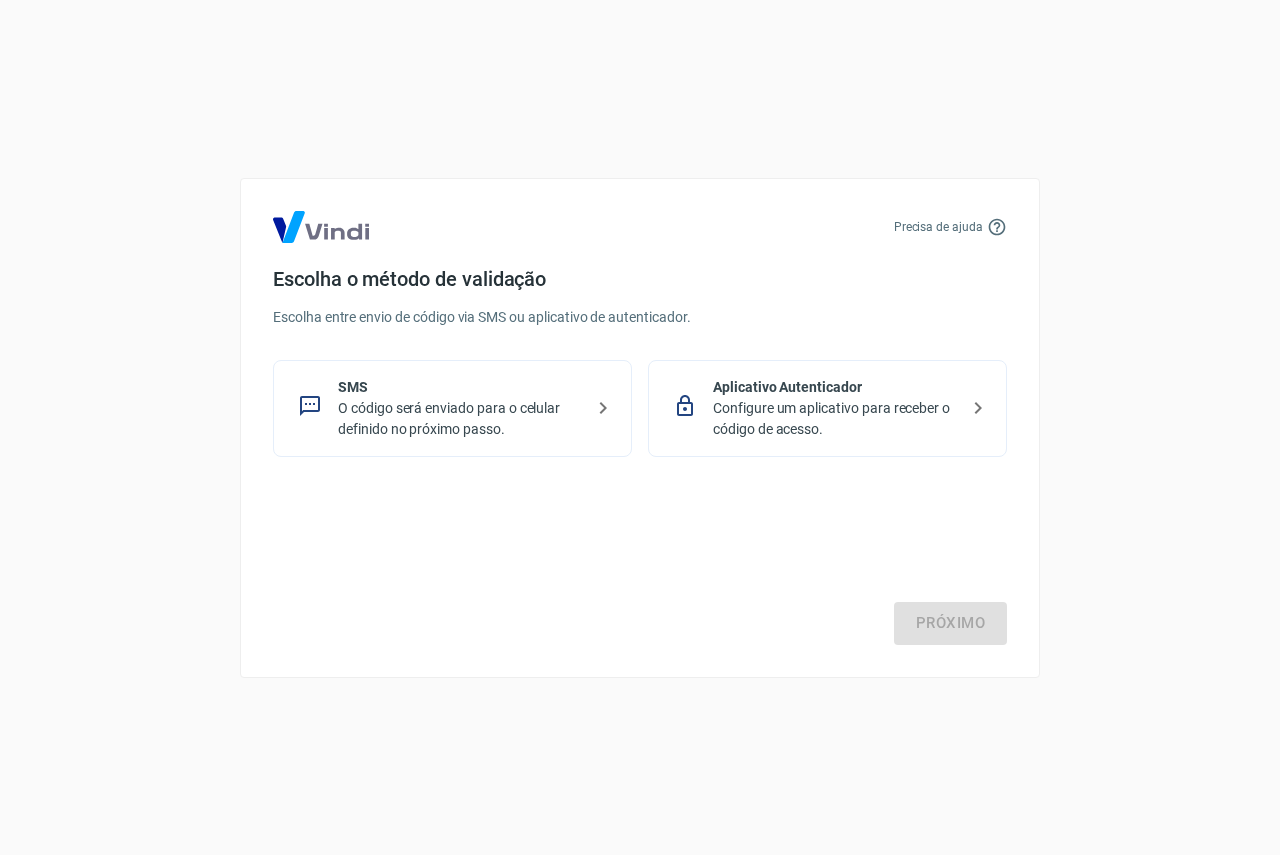 click on "O código será enviado para o celular definido no próximo passo." at bounding box center (460, 419) 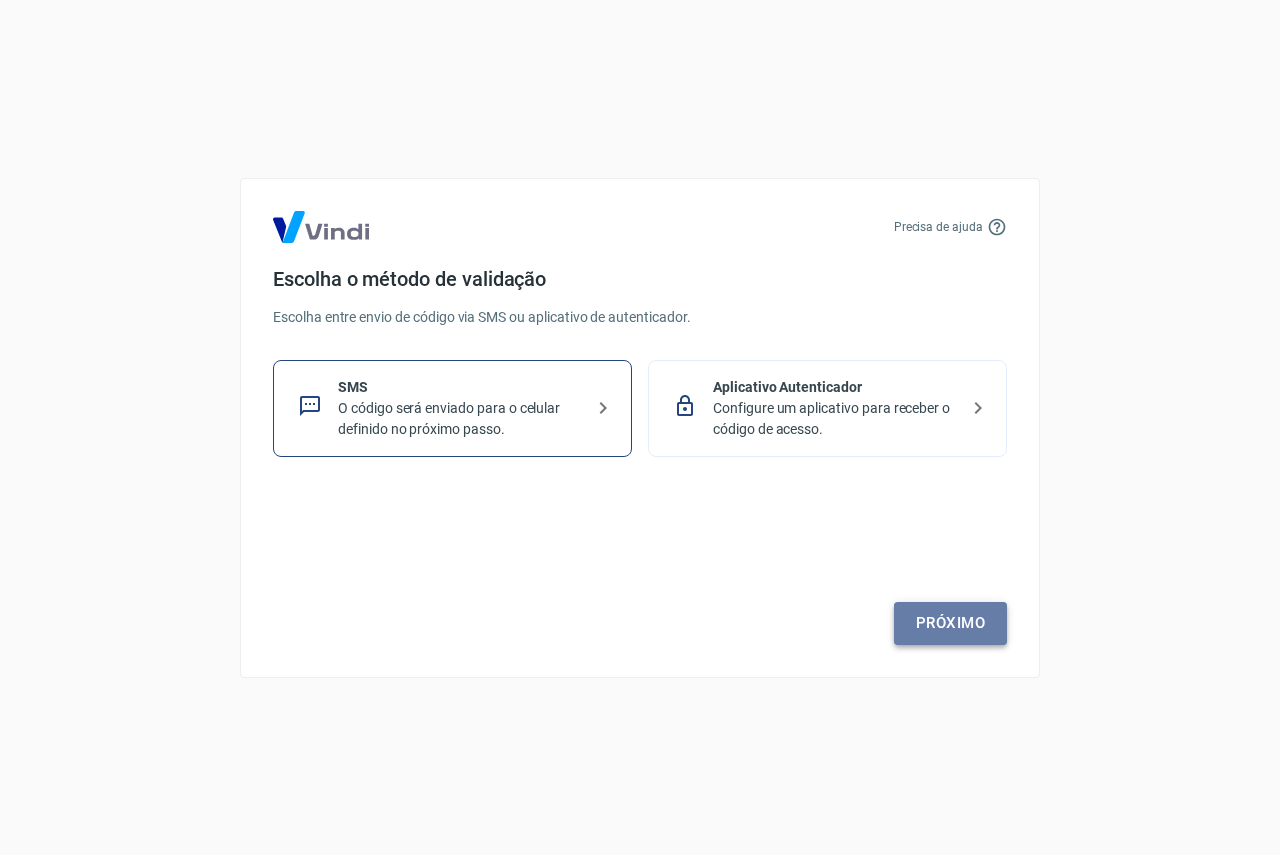 click on "Próximo" at bounding box center [950, 623] 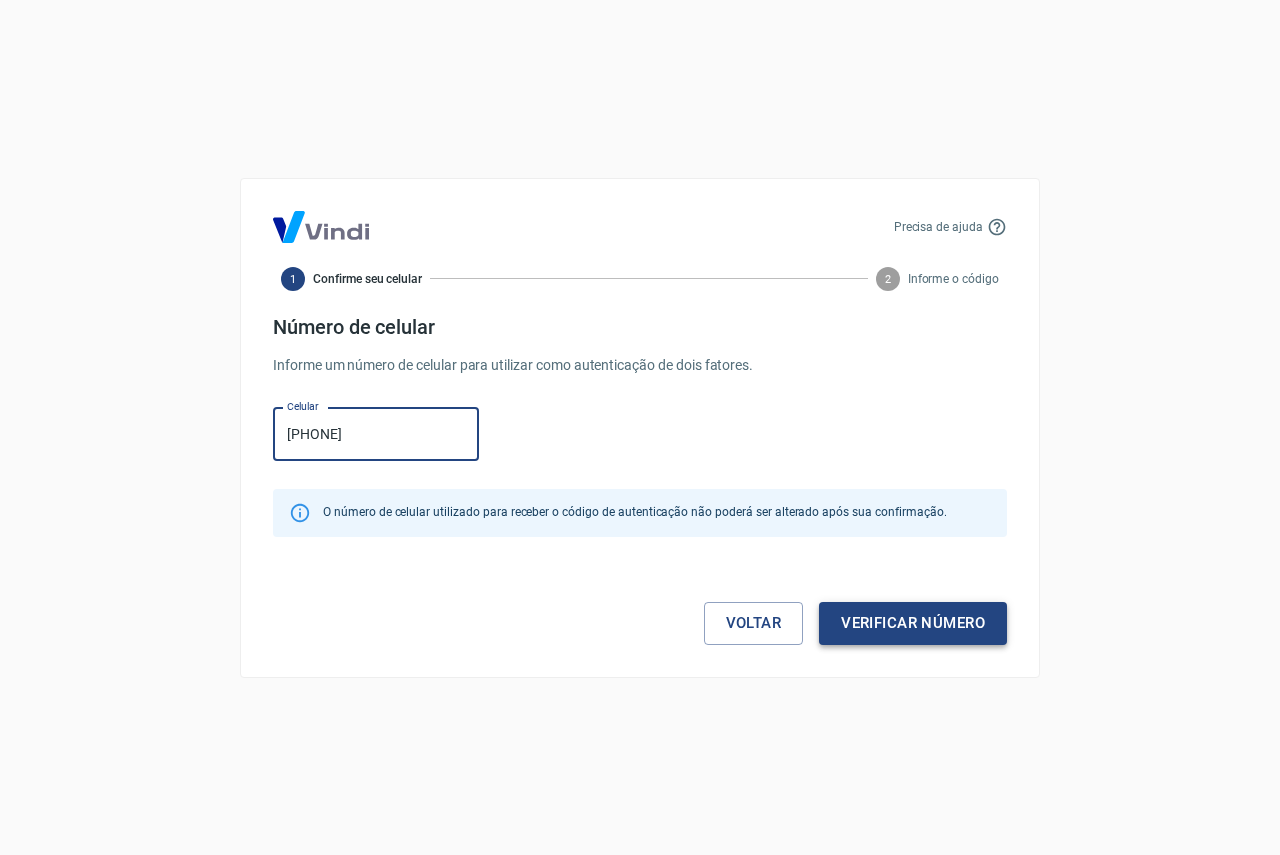 type on "([AREA]) [PHONE]" 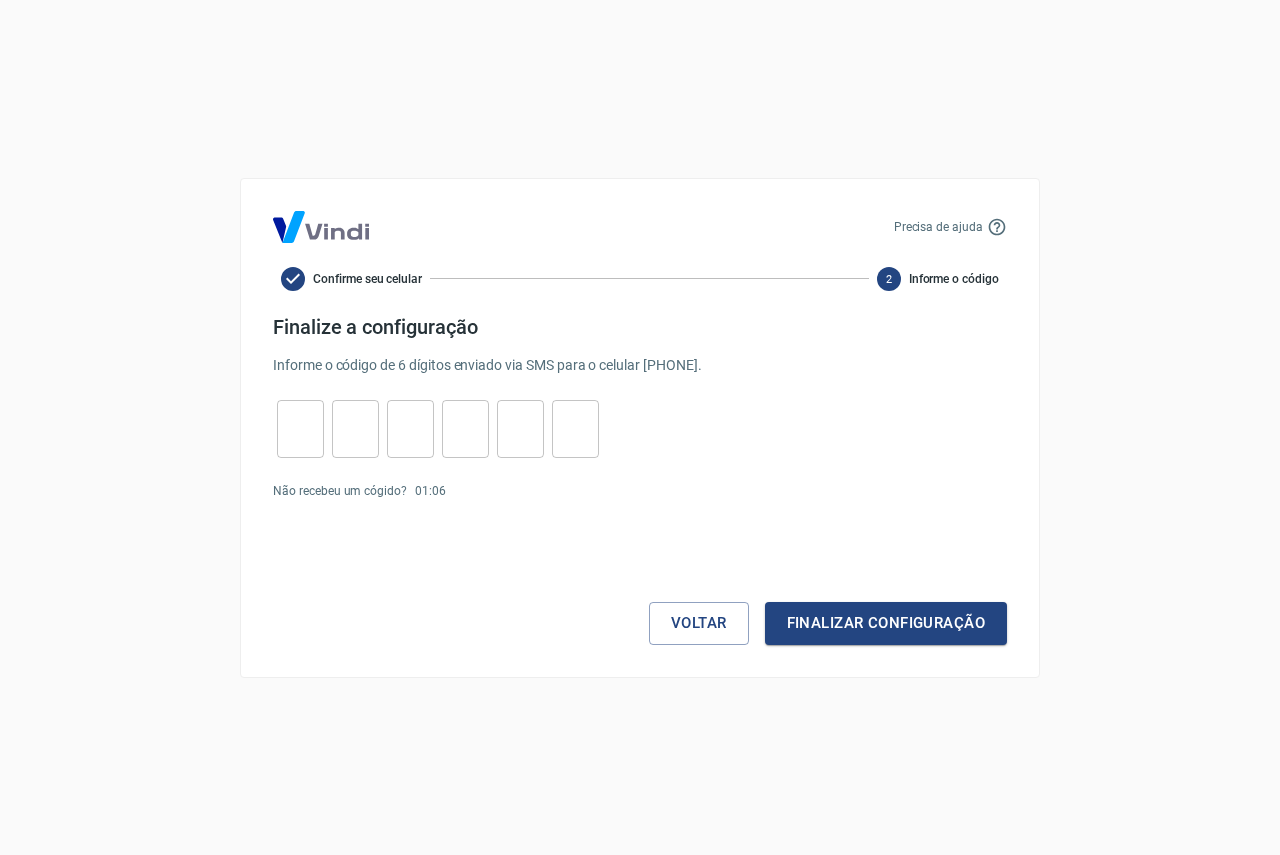 click at bounding box center [300, 428] 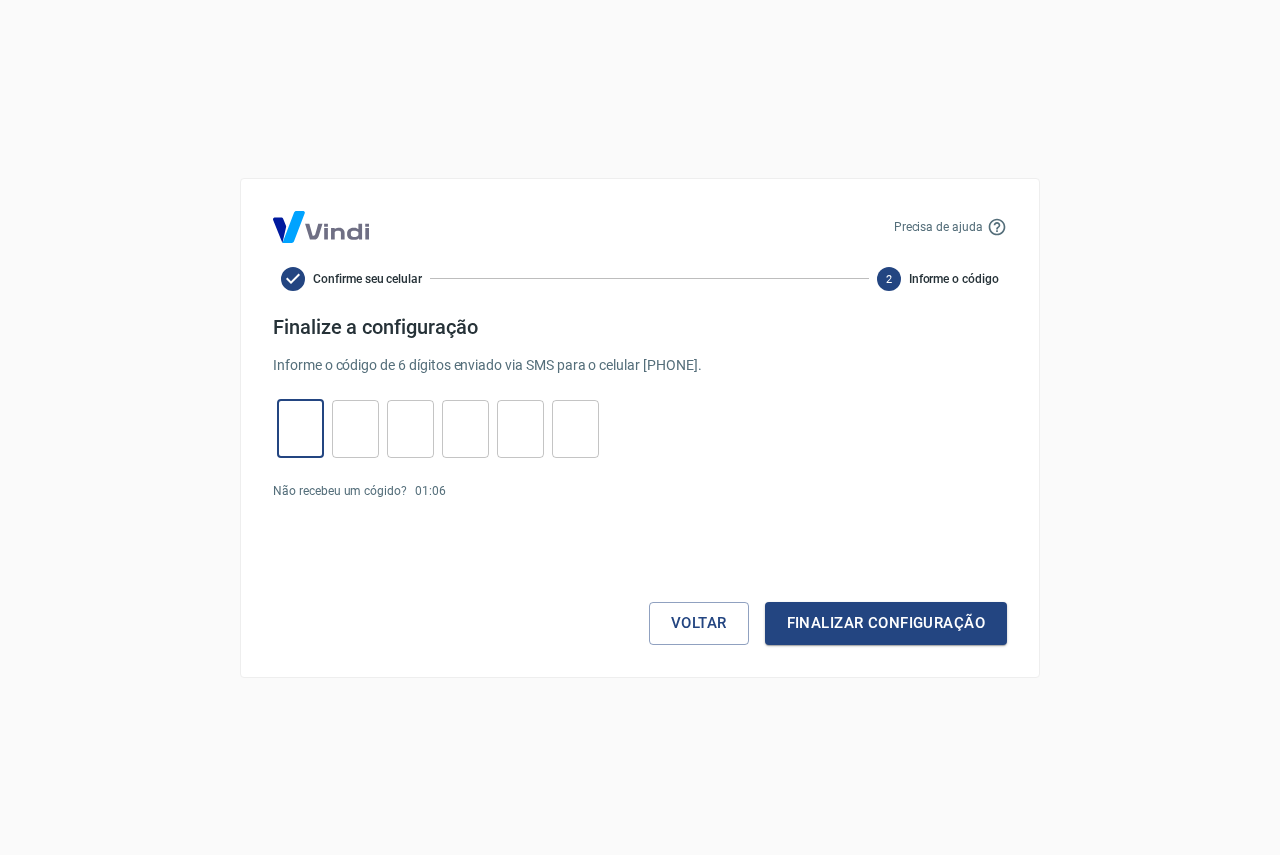 type on "0" 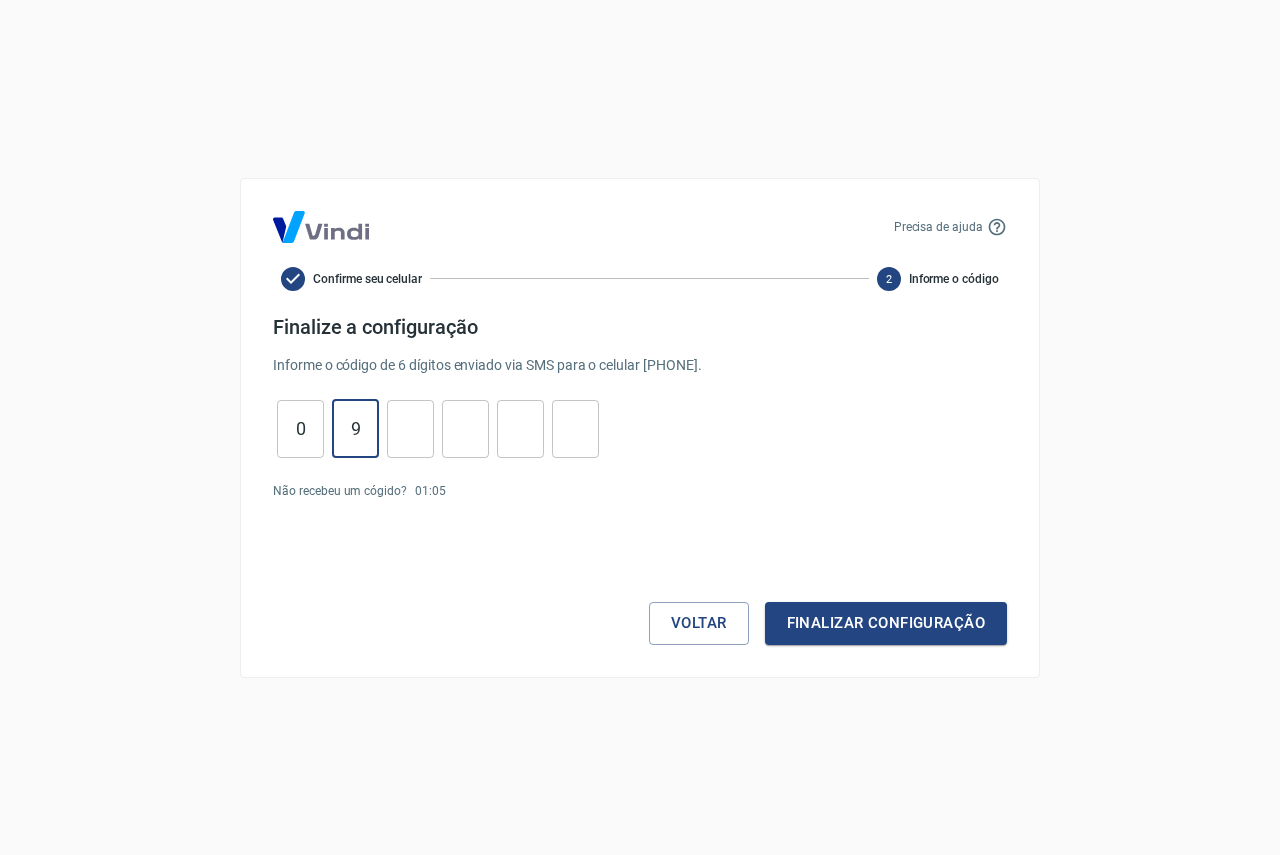 type on "9" 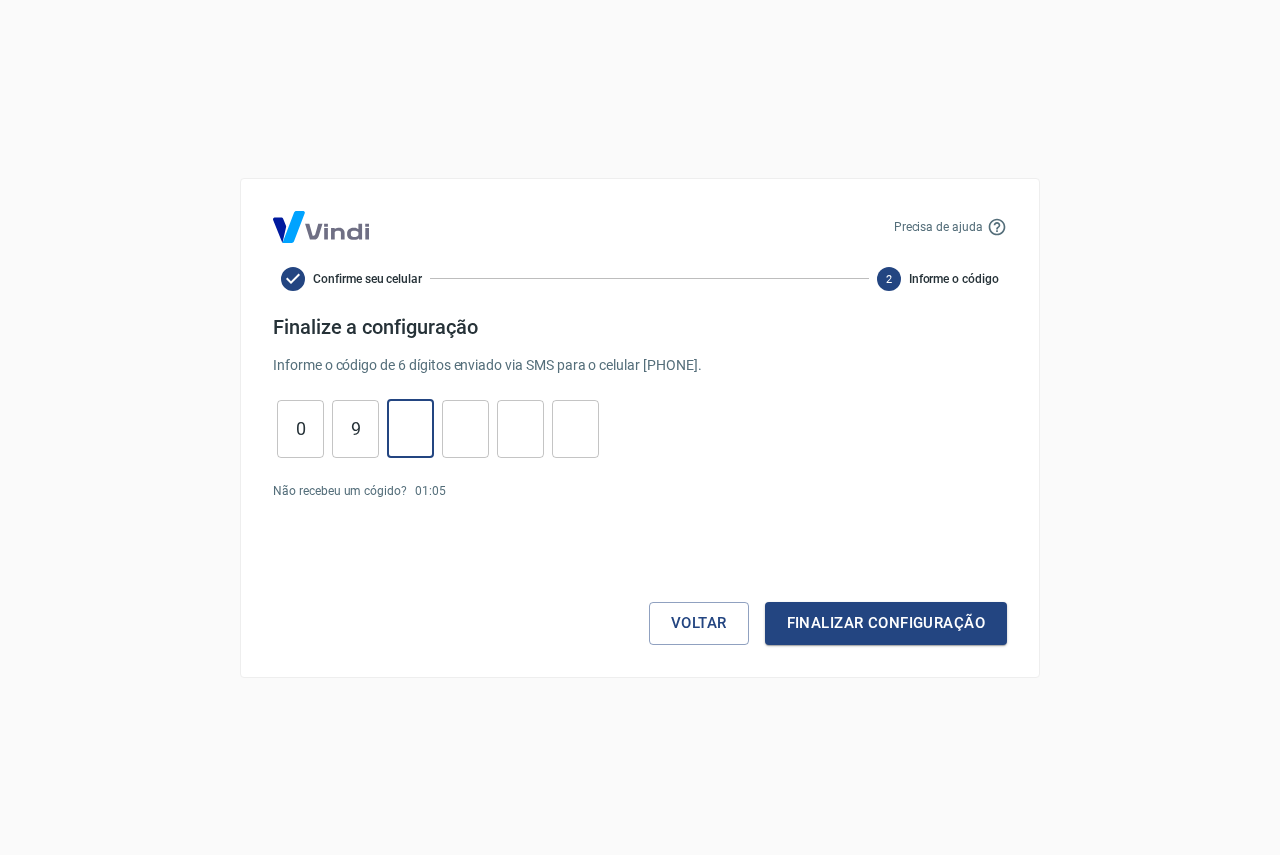 type on "1" 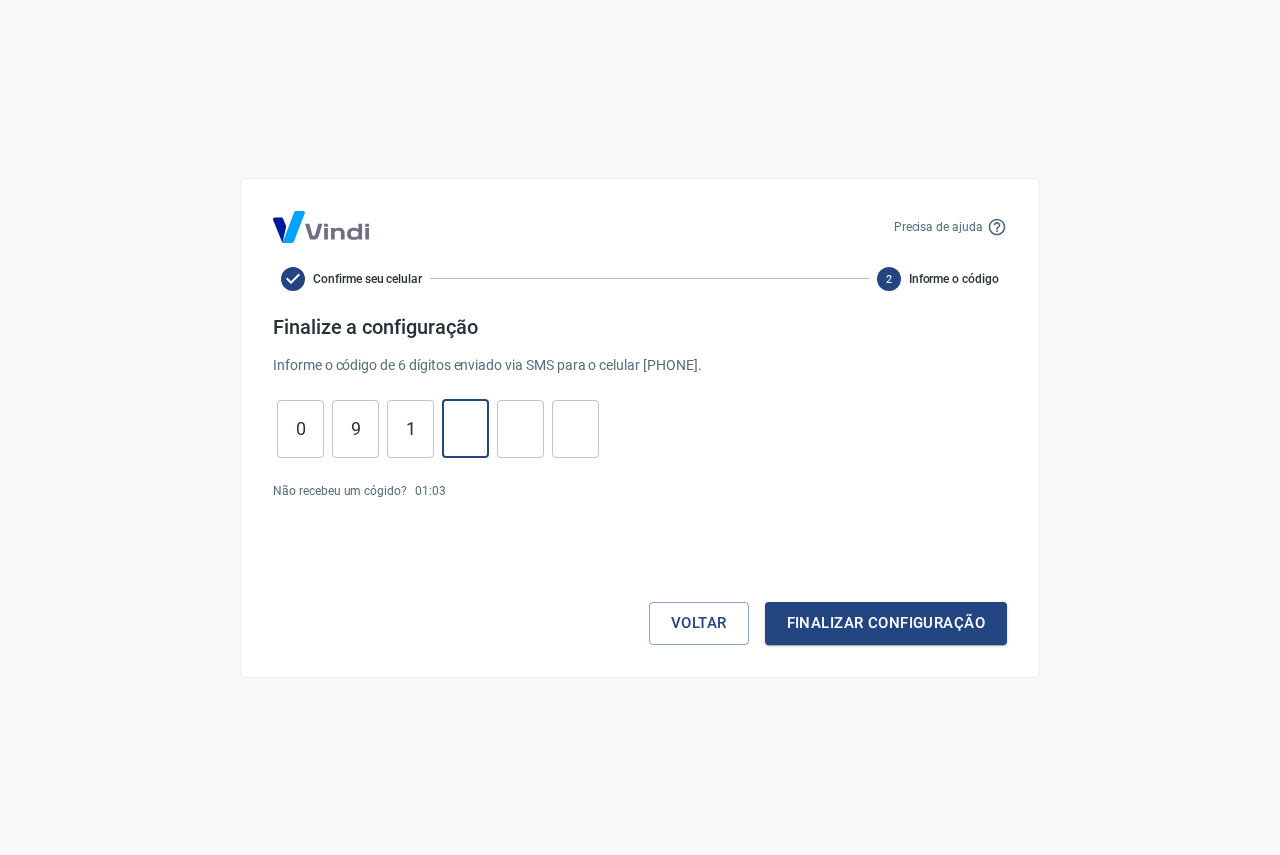 type on "0" 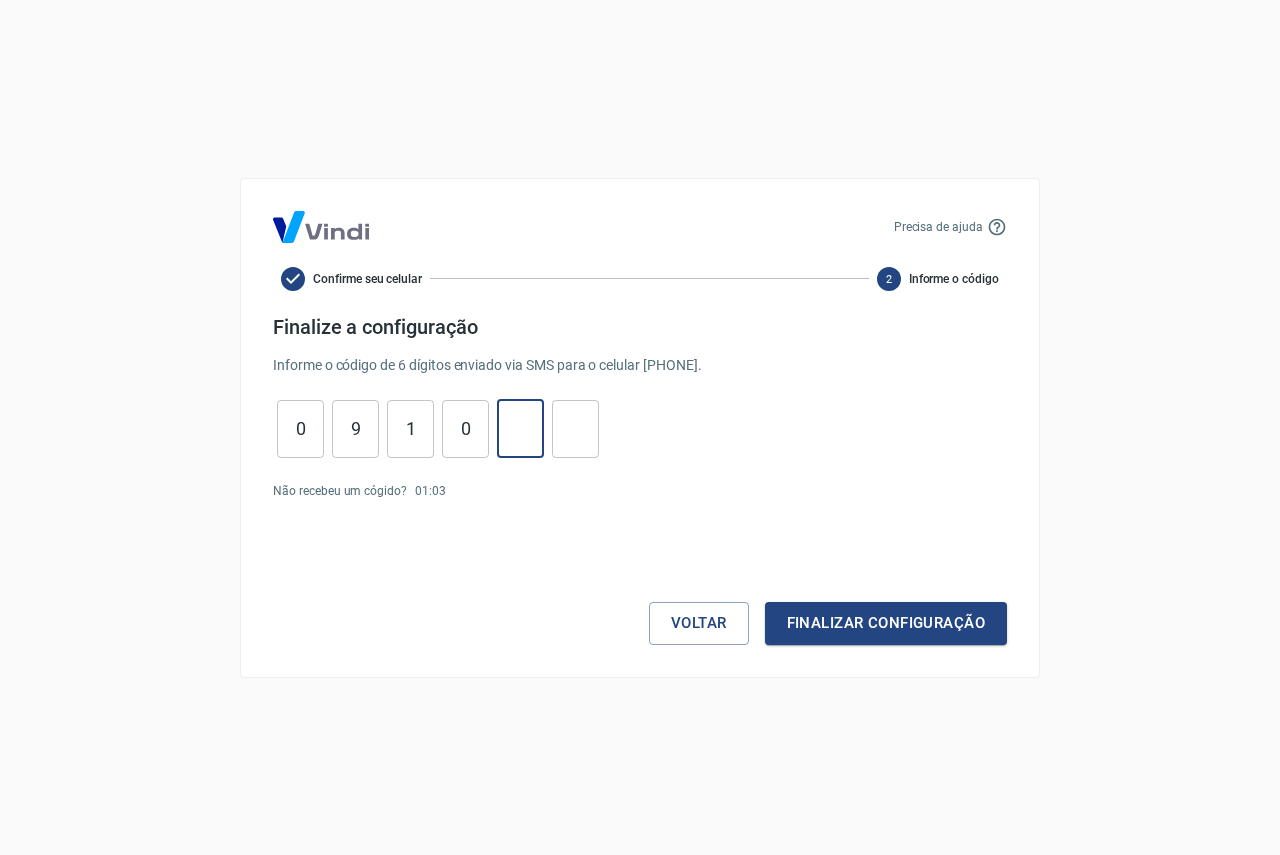 type on "1" 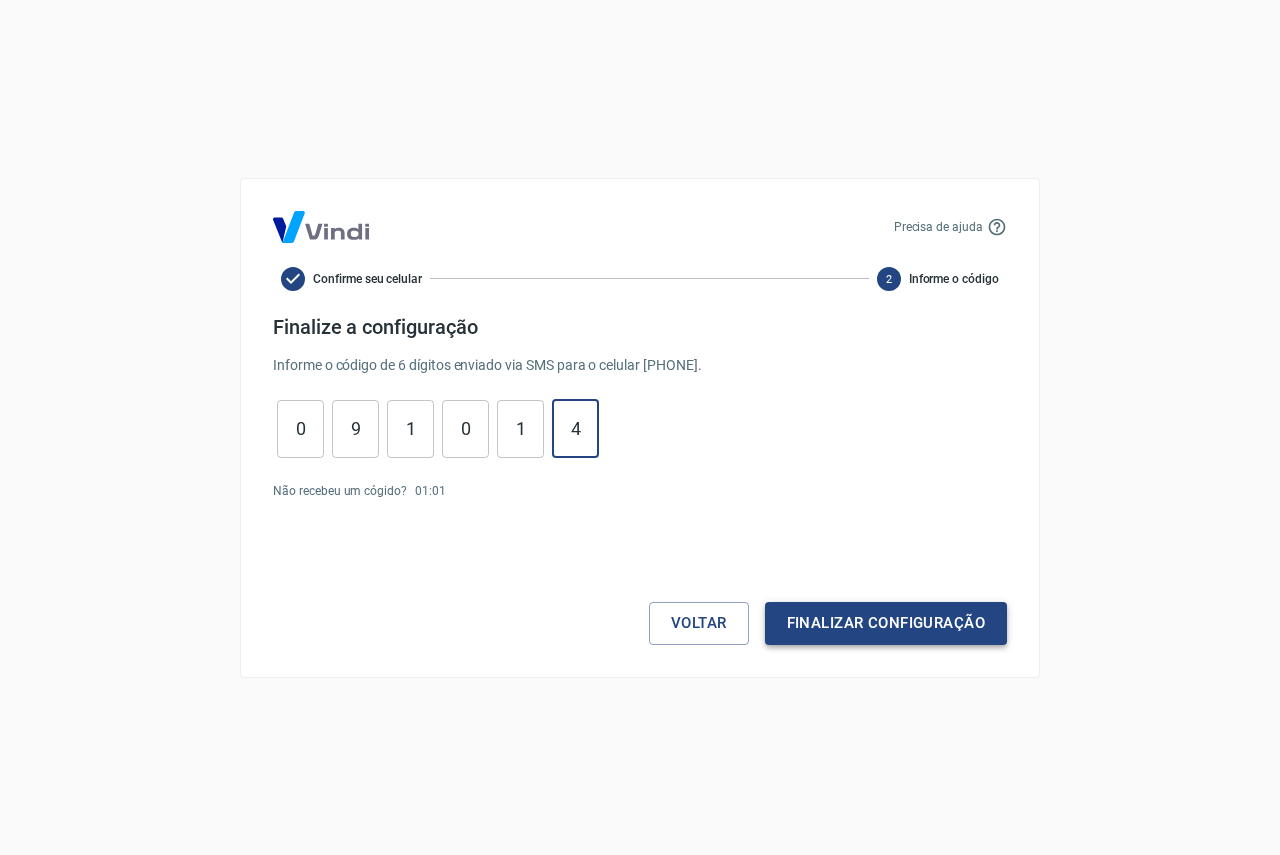 type on "4" 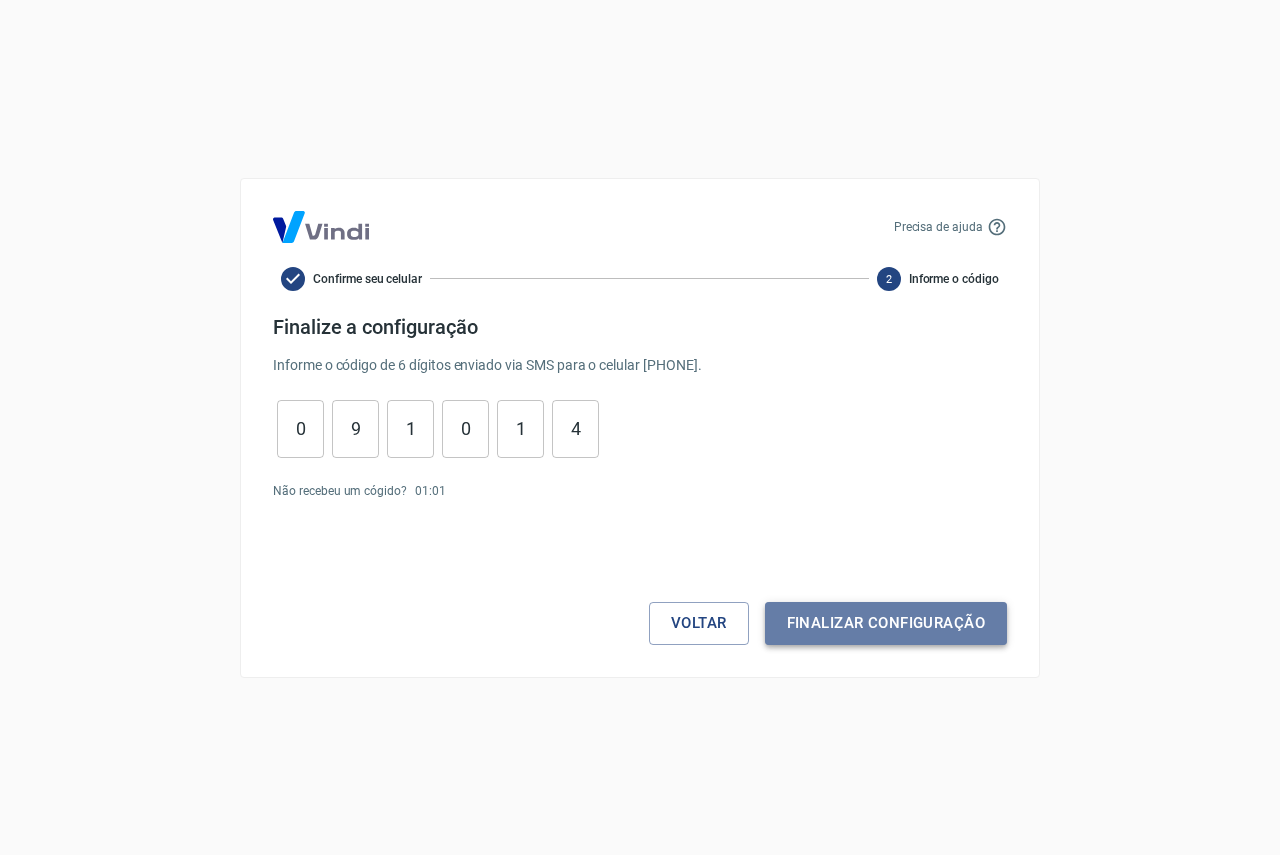 click on "Finalizar configuração" at bounding box center [886, 623] 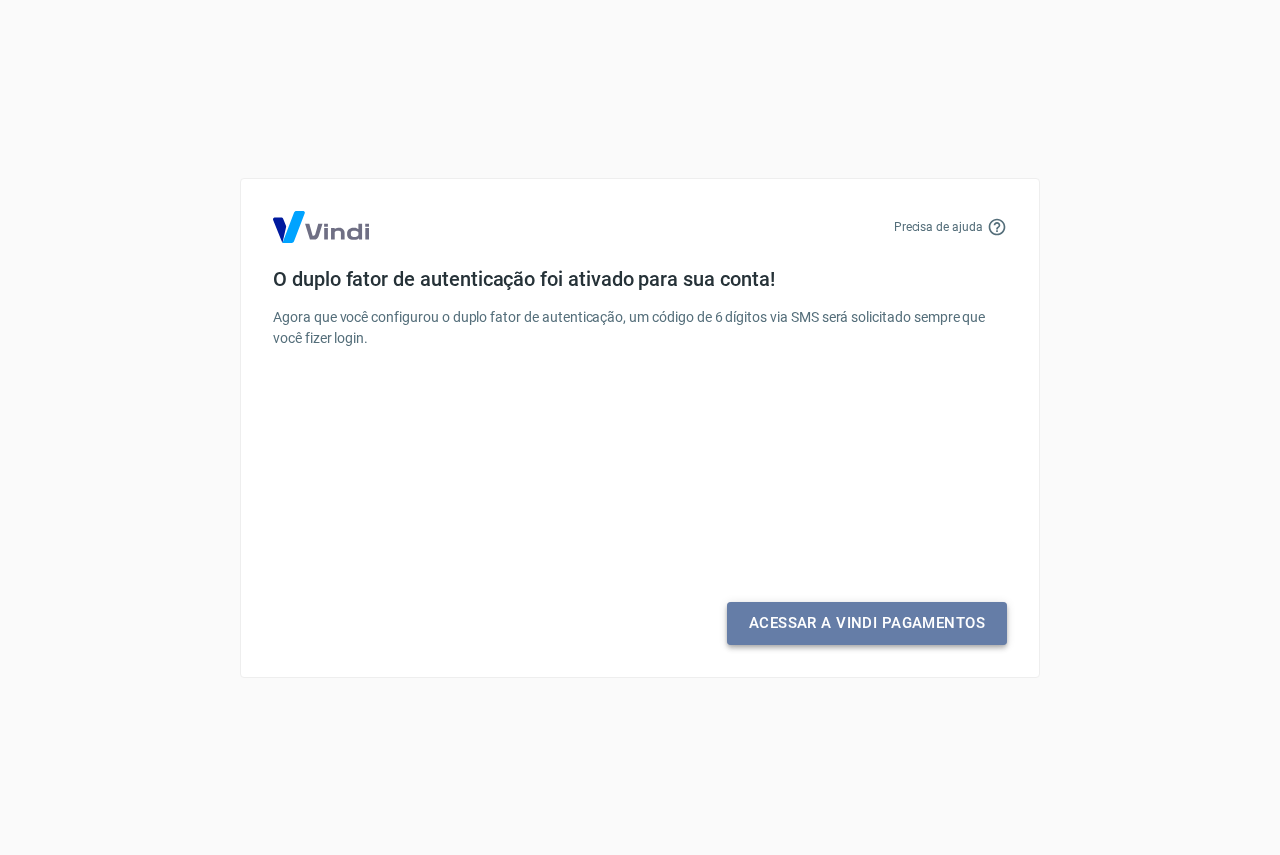 click on "Acessar a Vindi Pagamentos" at bounding box center [867, 623] 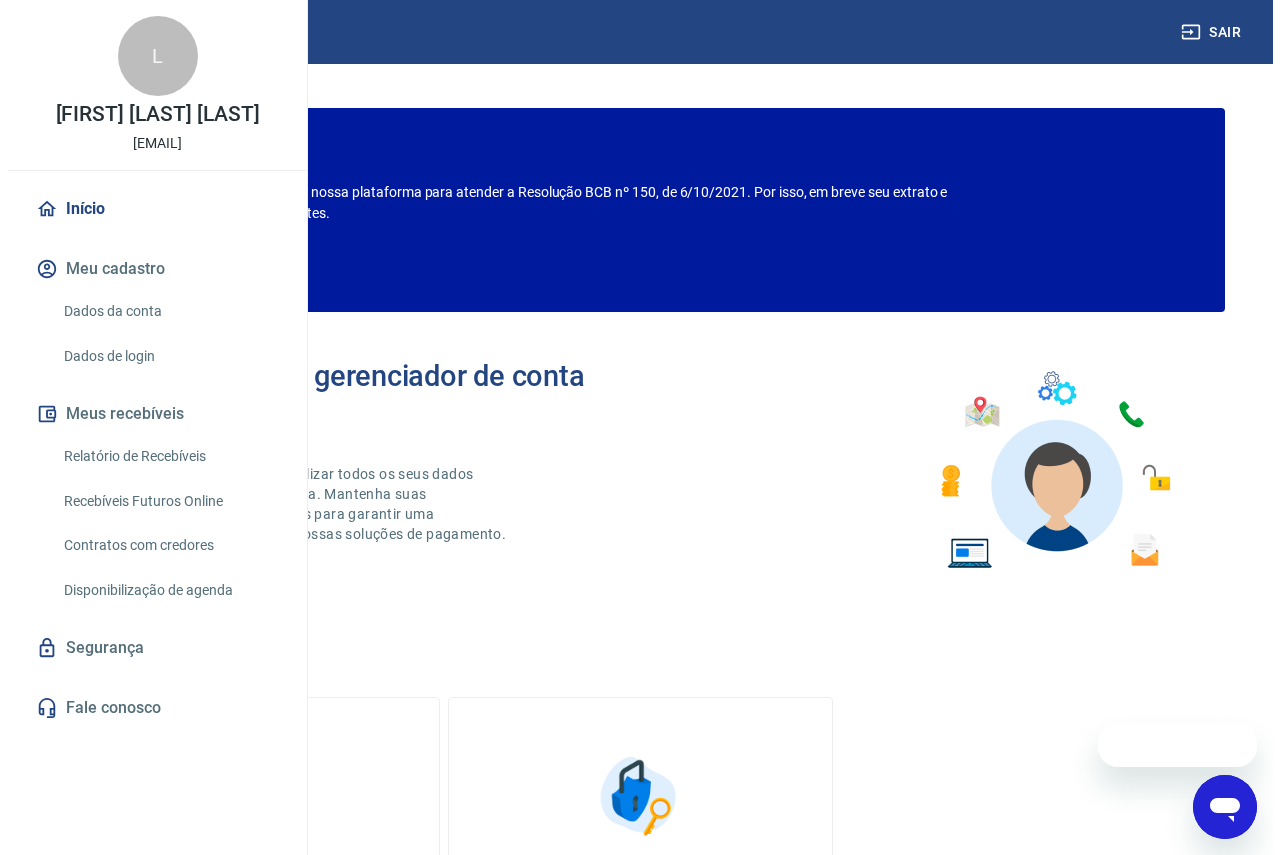scroll, scrollTop: 0, scrollLeft: 0, axis: both 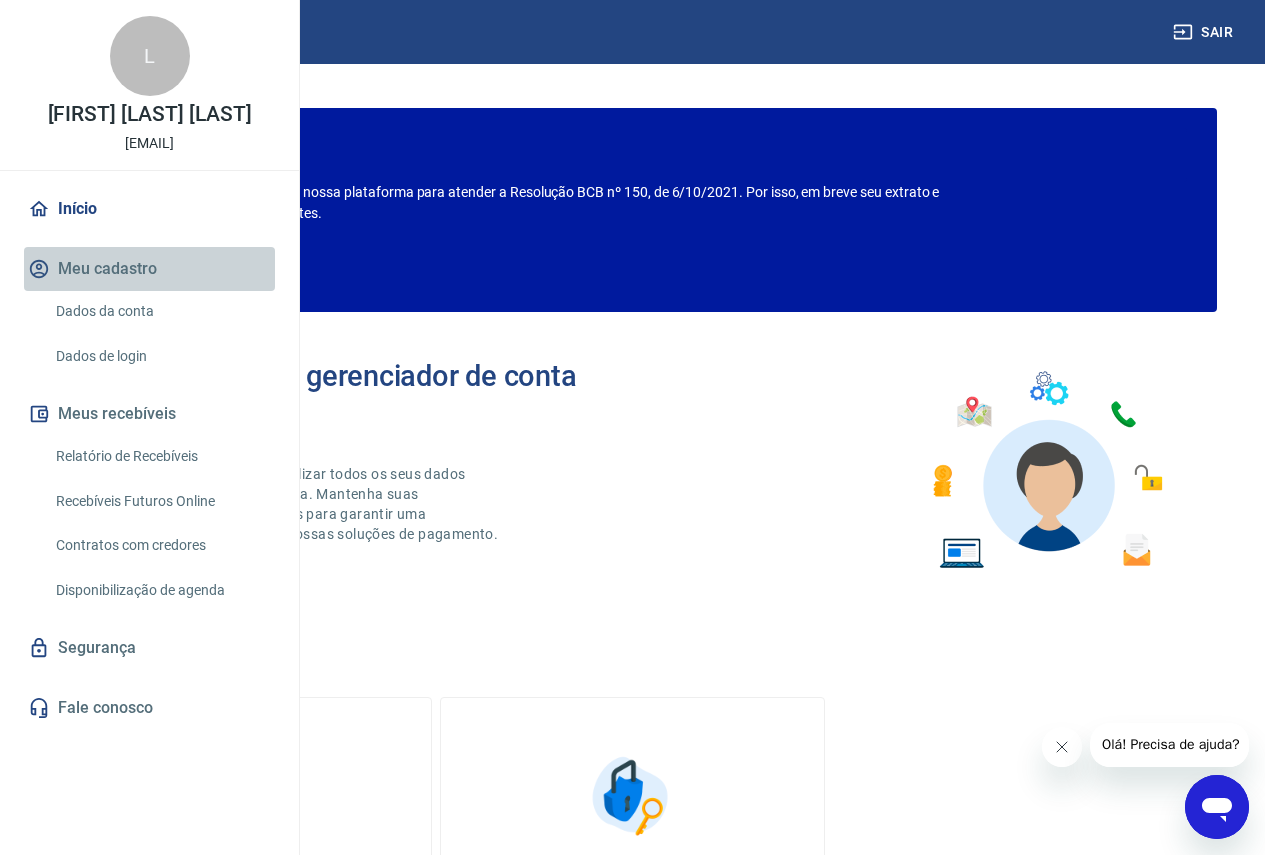 click on "Meu cadastro" at bounding box center (149, 269) 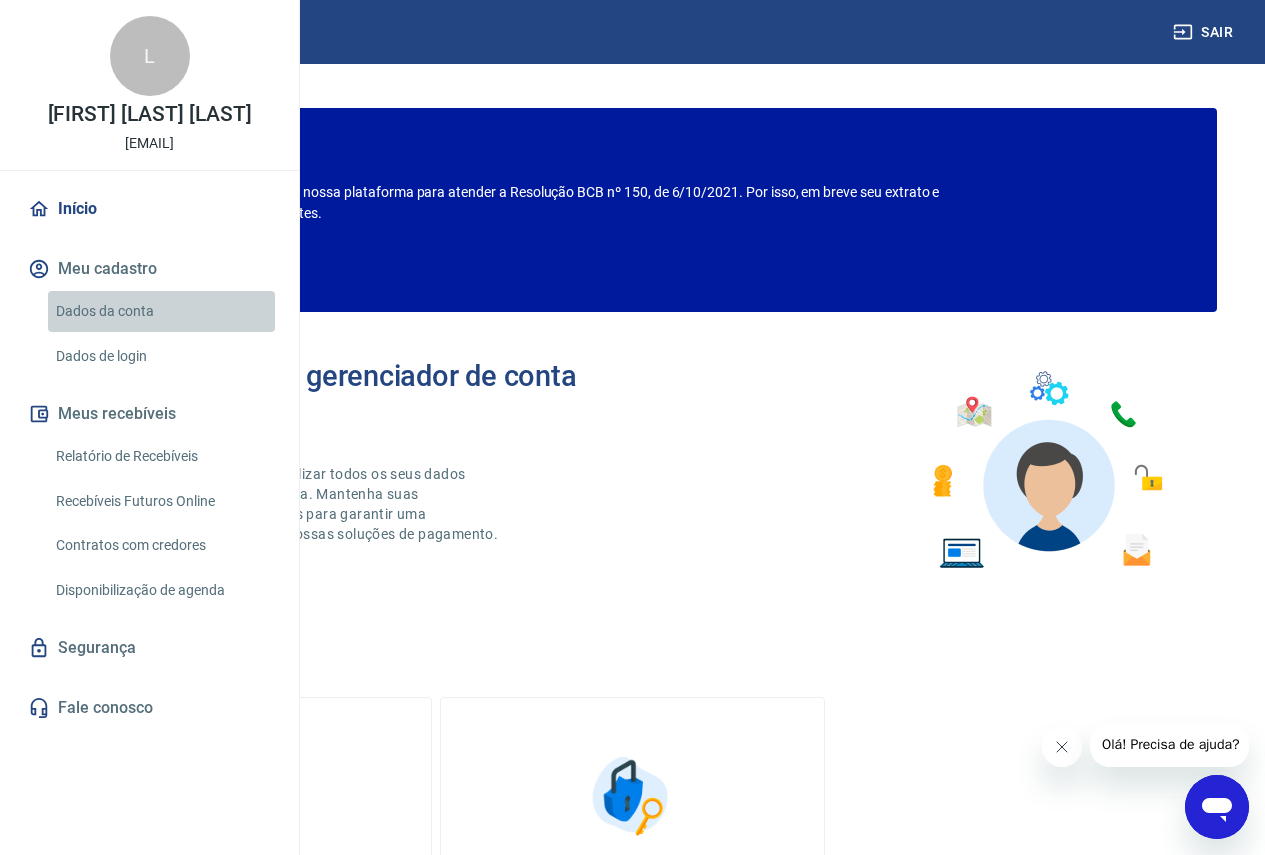 click on "Dados da conta" at bounding box center [161, 311] 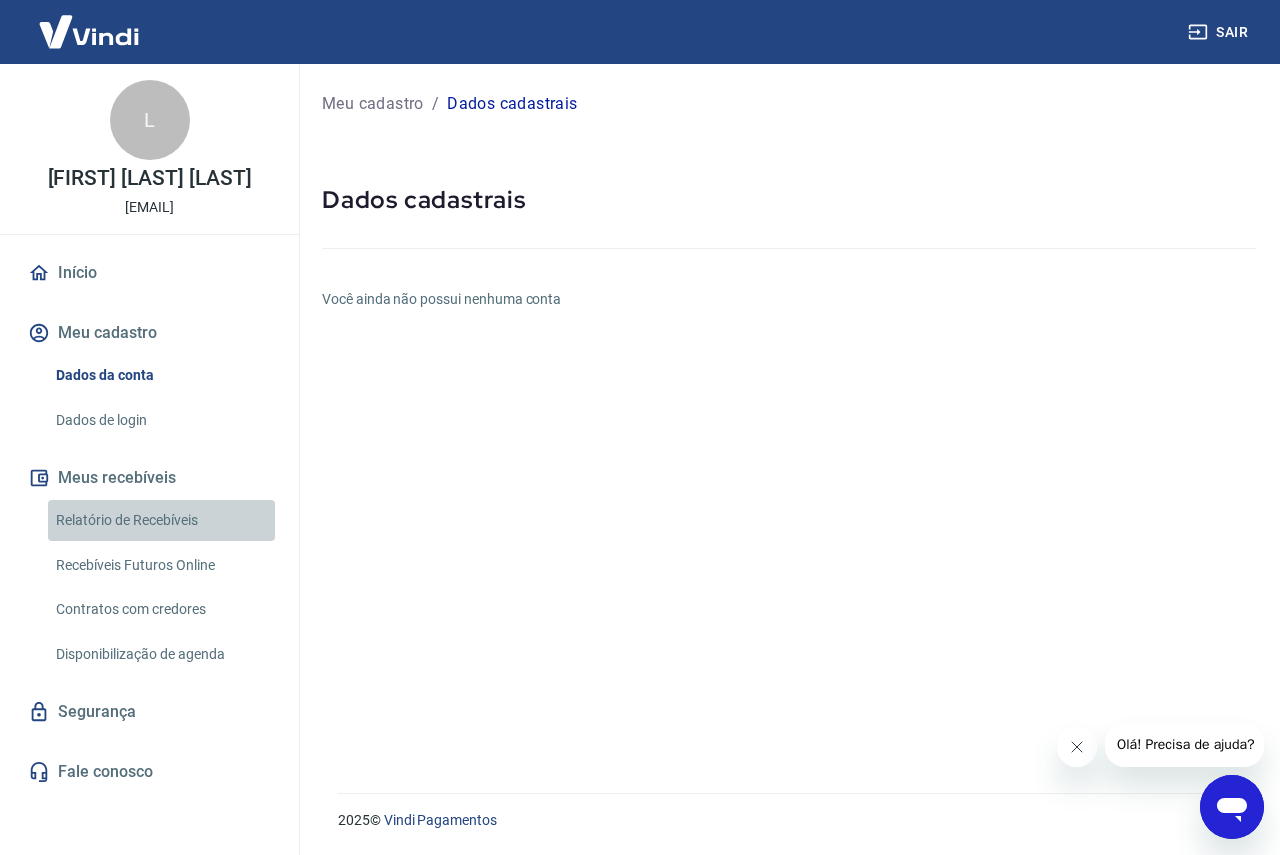 click on "Relatório de Recebíveis" at bounding box center [161, 520] 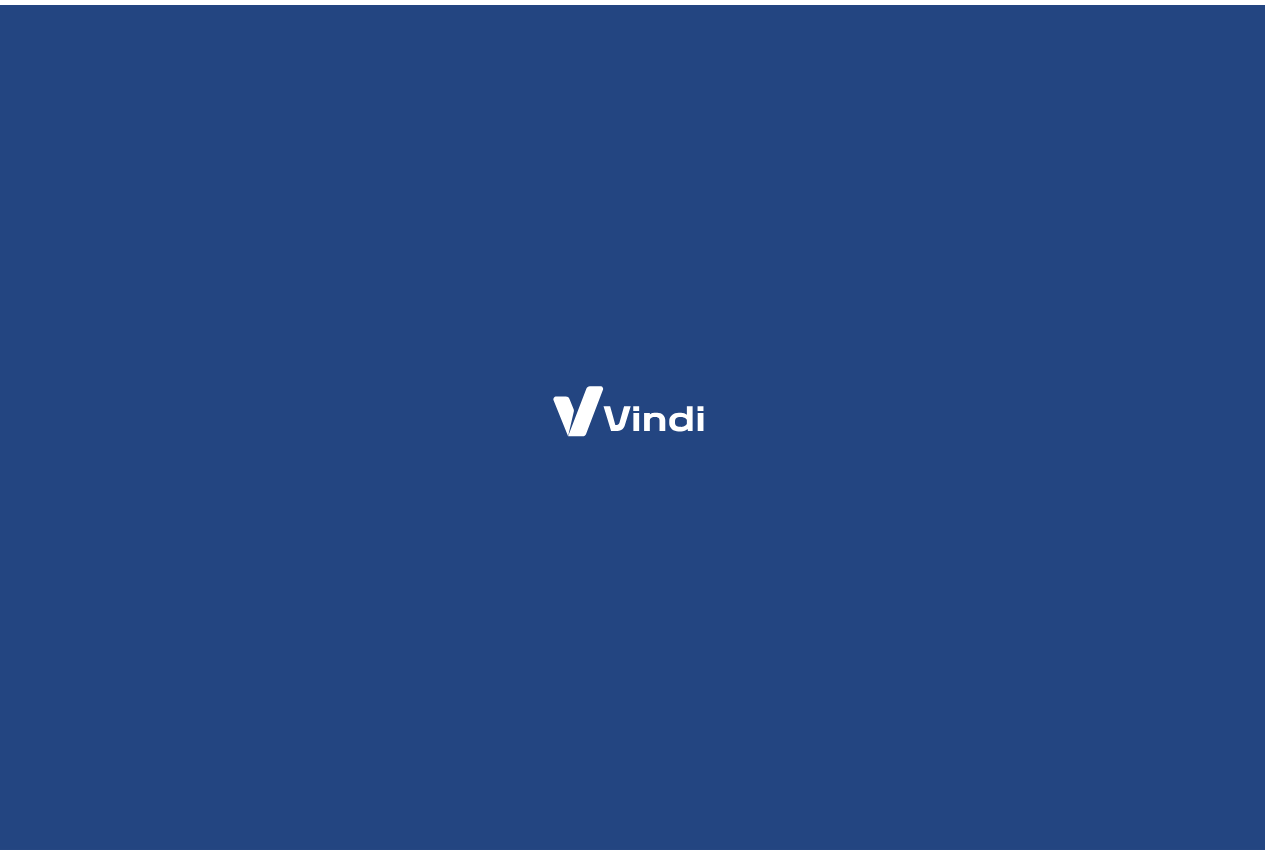 scroll, scrollTop: 0, scrollLeft: 0, axis: both 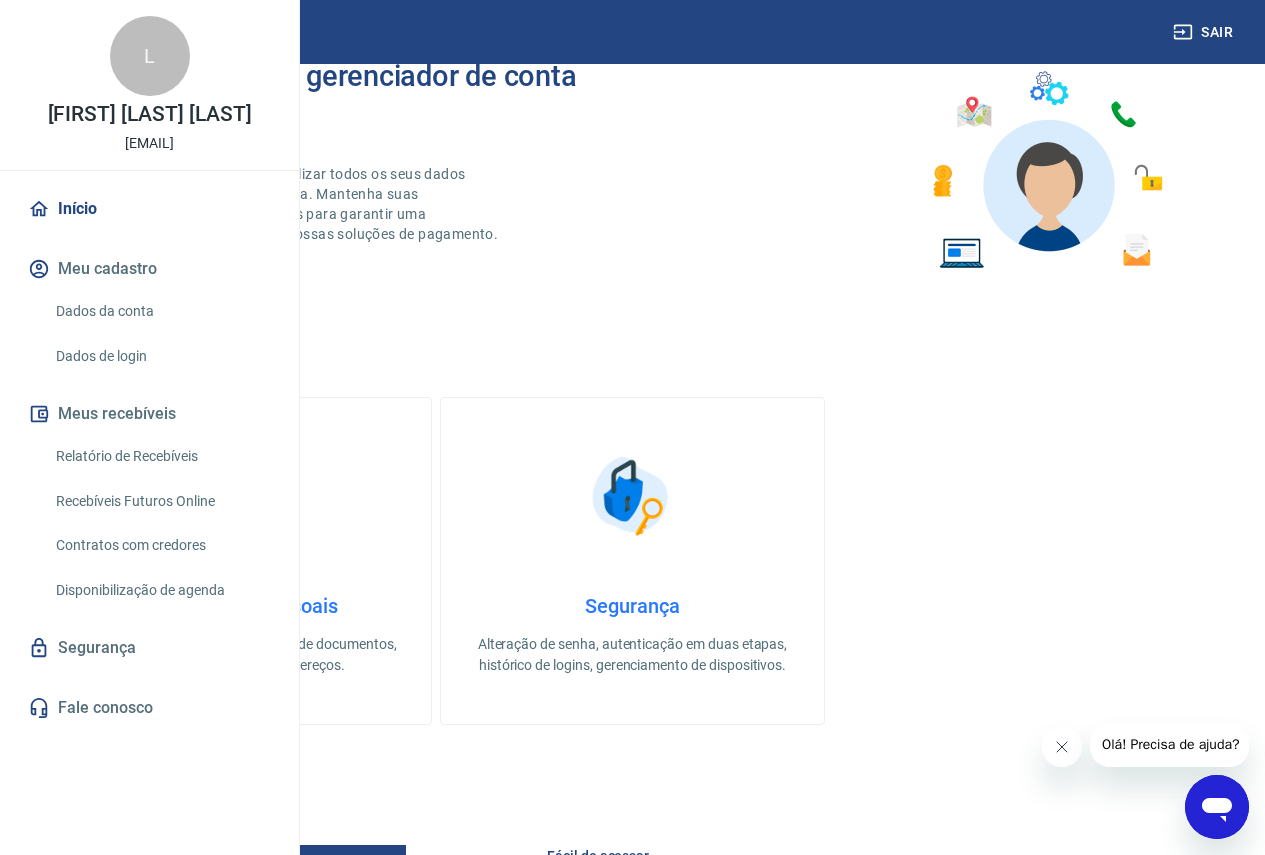 click on "Informações pessoais Gestão de dados cadastrais, envio de documentos, alteração de telefone e endereços." at bounding box center (240, 635) 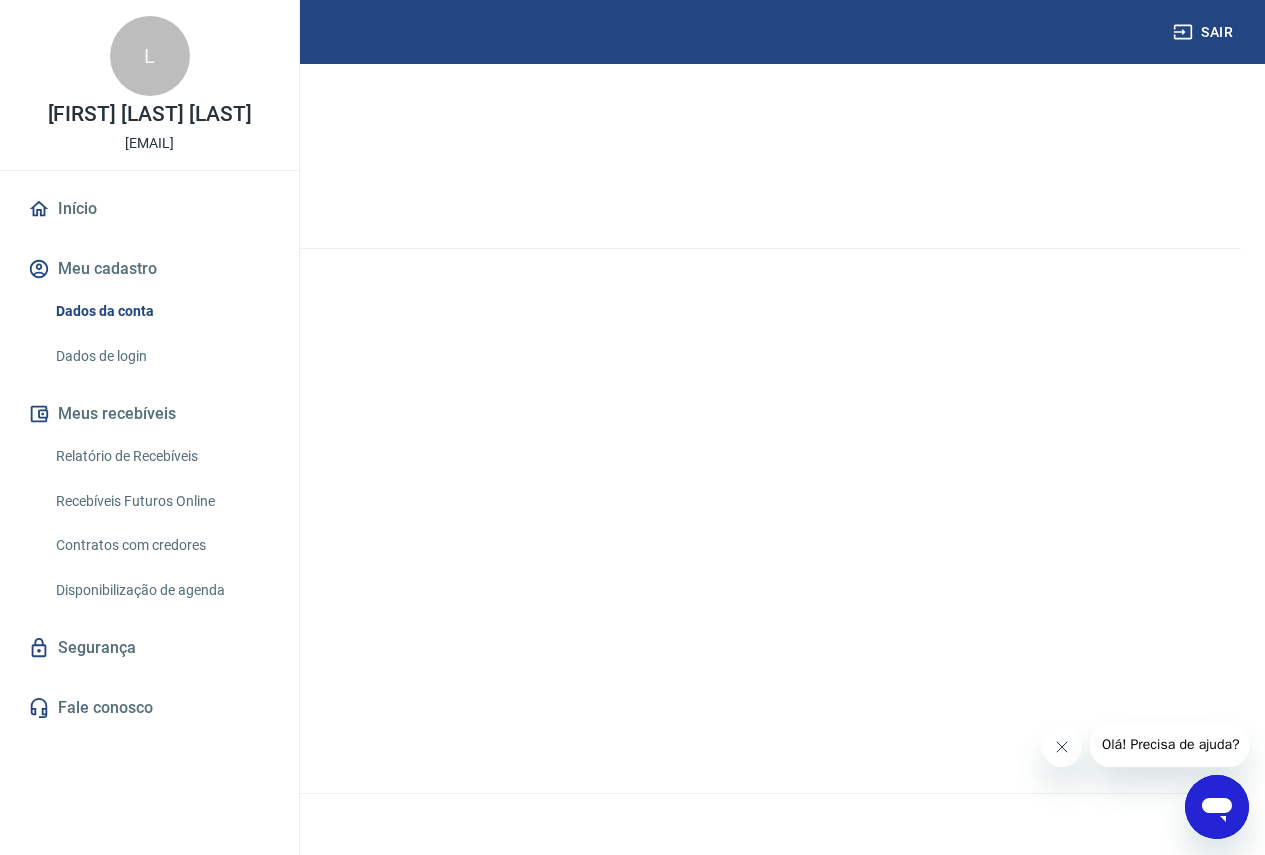 scroll, scrollTop: 0, scrollLeft: 0, axis: both 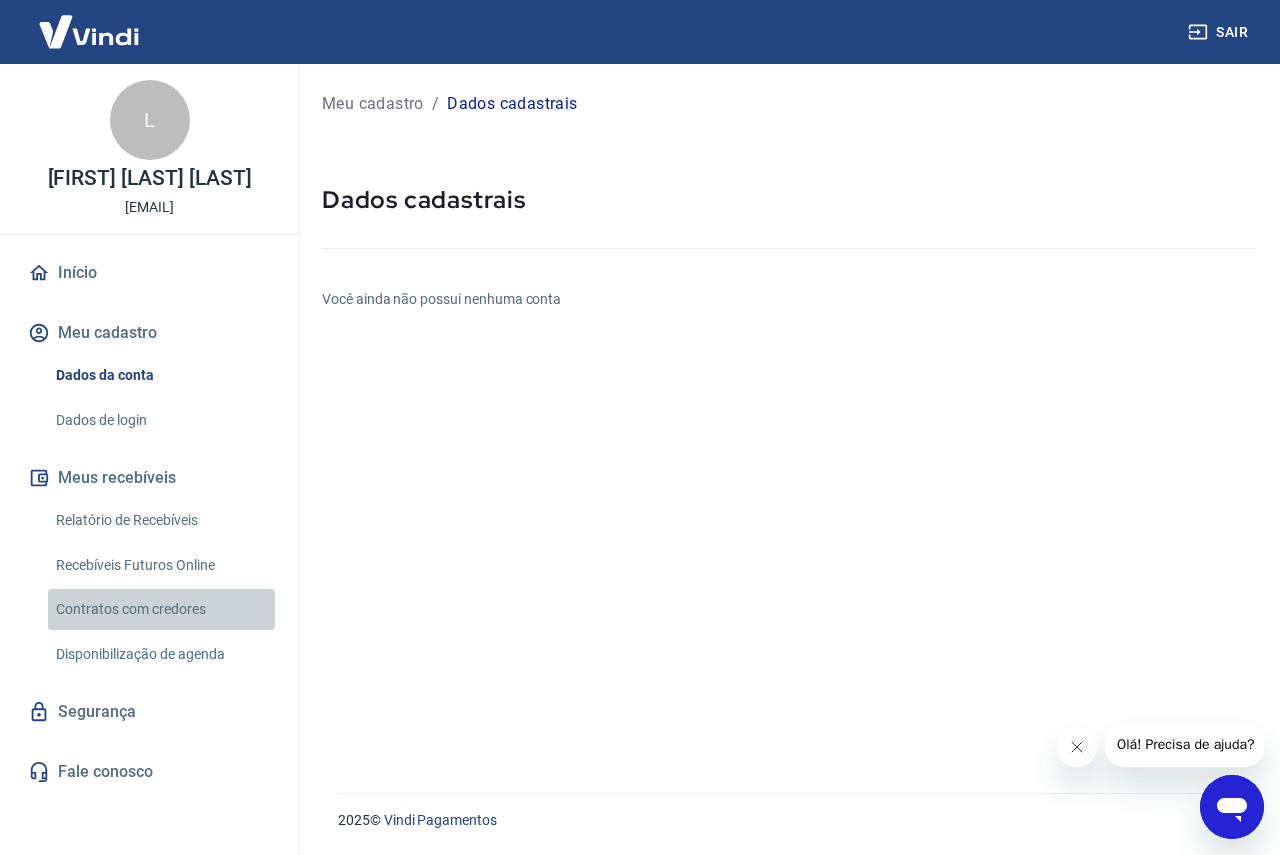 click on "Contratos com credores" at bounding box center (161, 609) 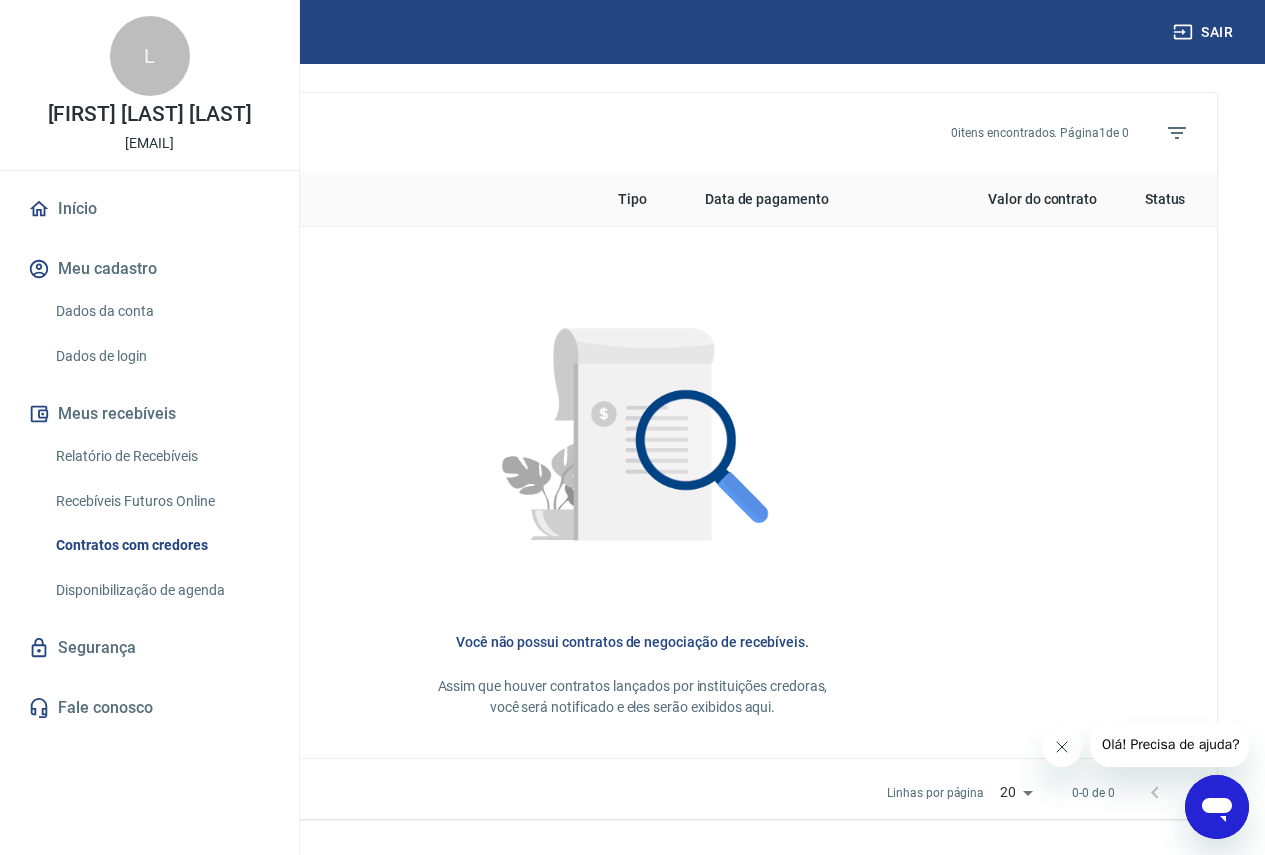 scroll, scrollTop: 732, scrollLeft: 0, axis: vertical 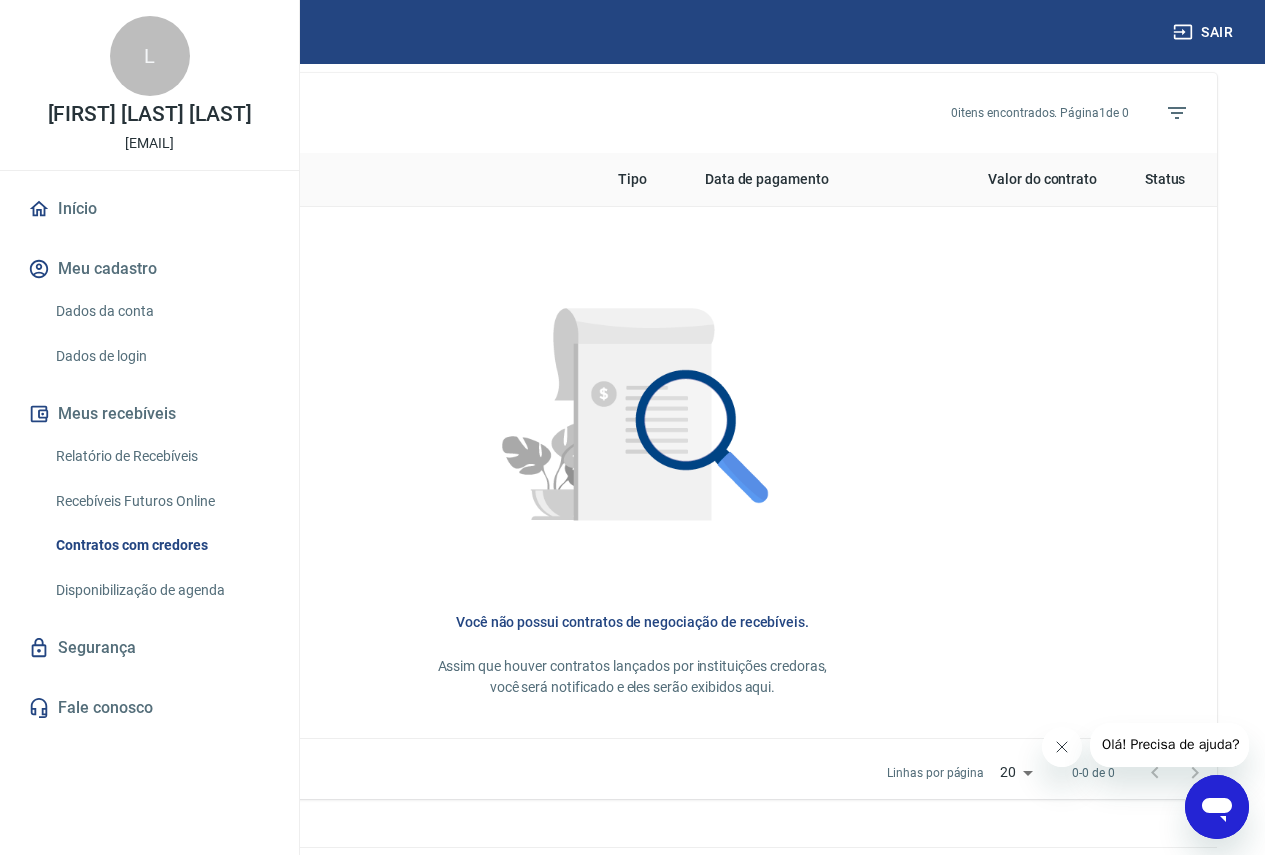 click on "Fale conosco" at bounding box center [149, 708] 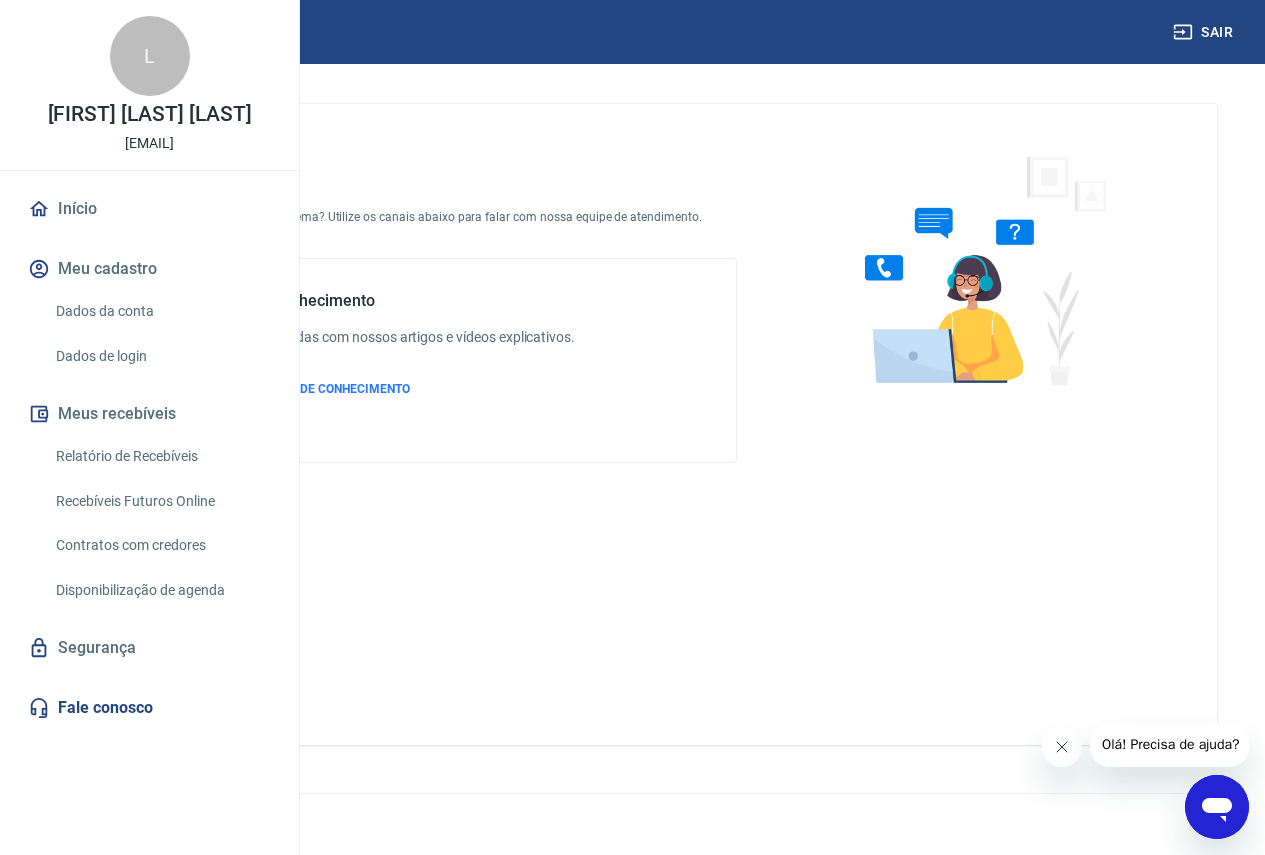 scroll, scrollTop: 0, scrollLeft: 0, axis: both 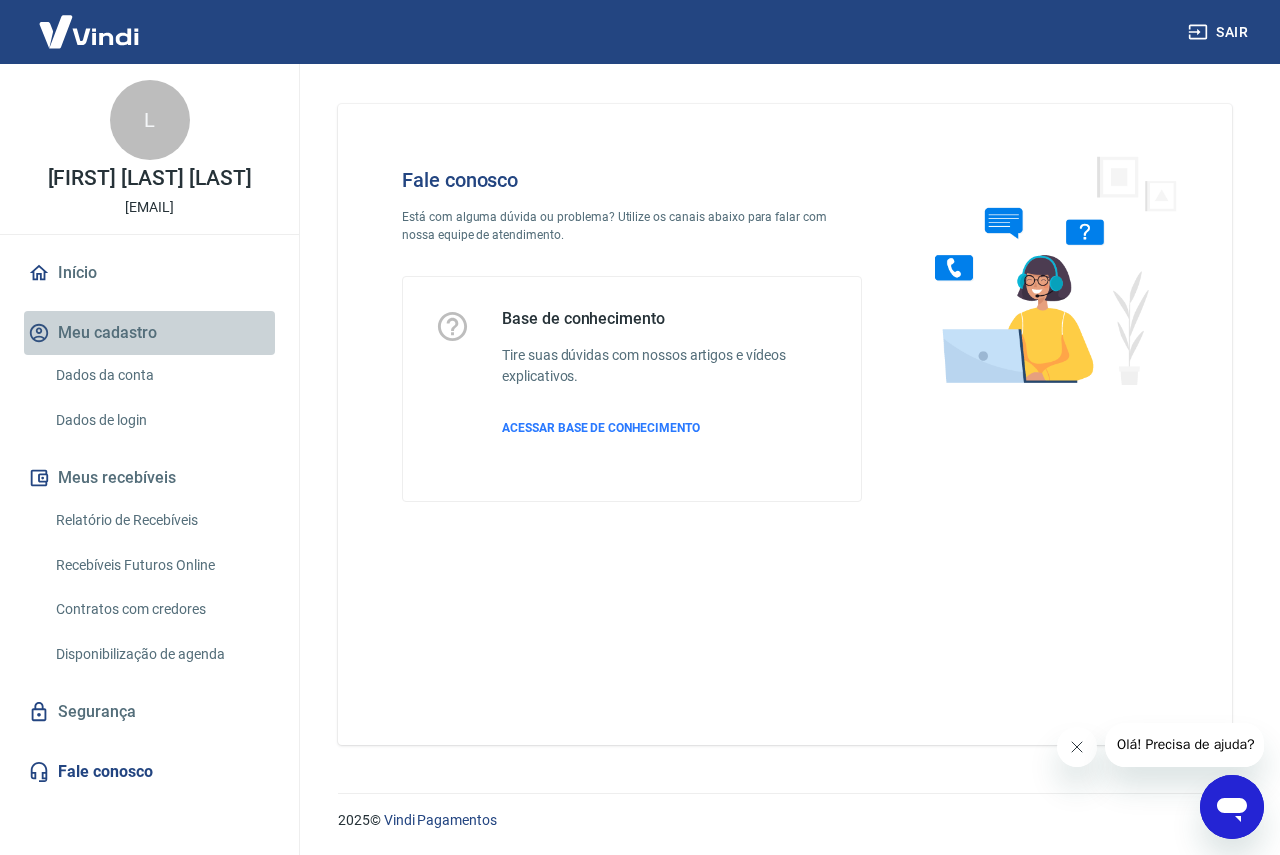 click on "Meu cadastro" at bounding box center (149, 333) 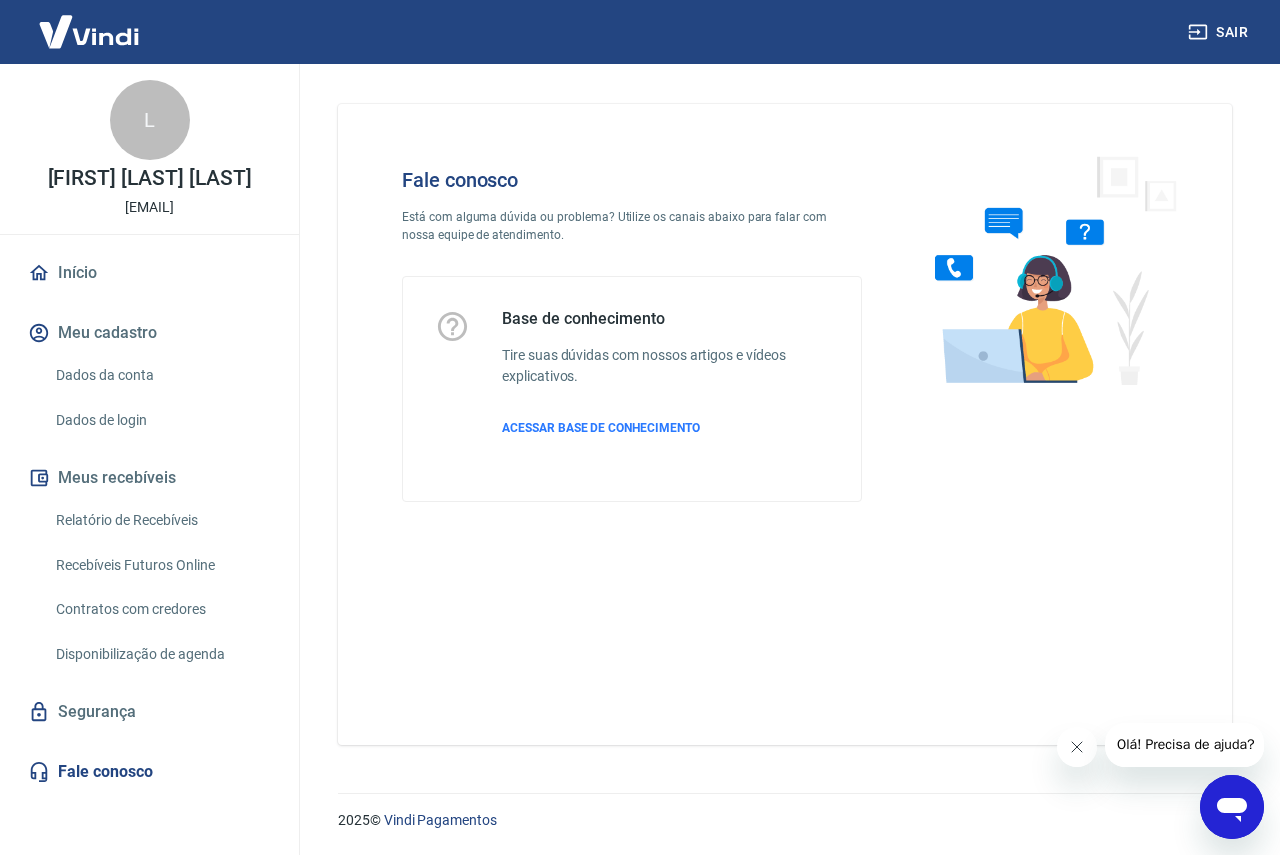click on "Dados da conta" at bounding box center (161, 375) 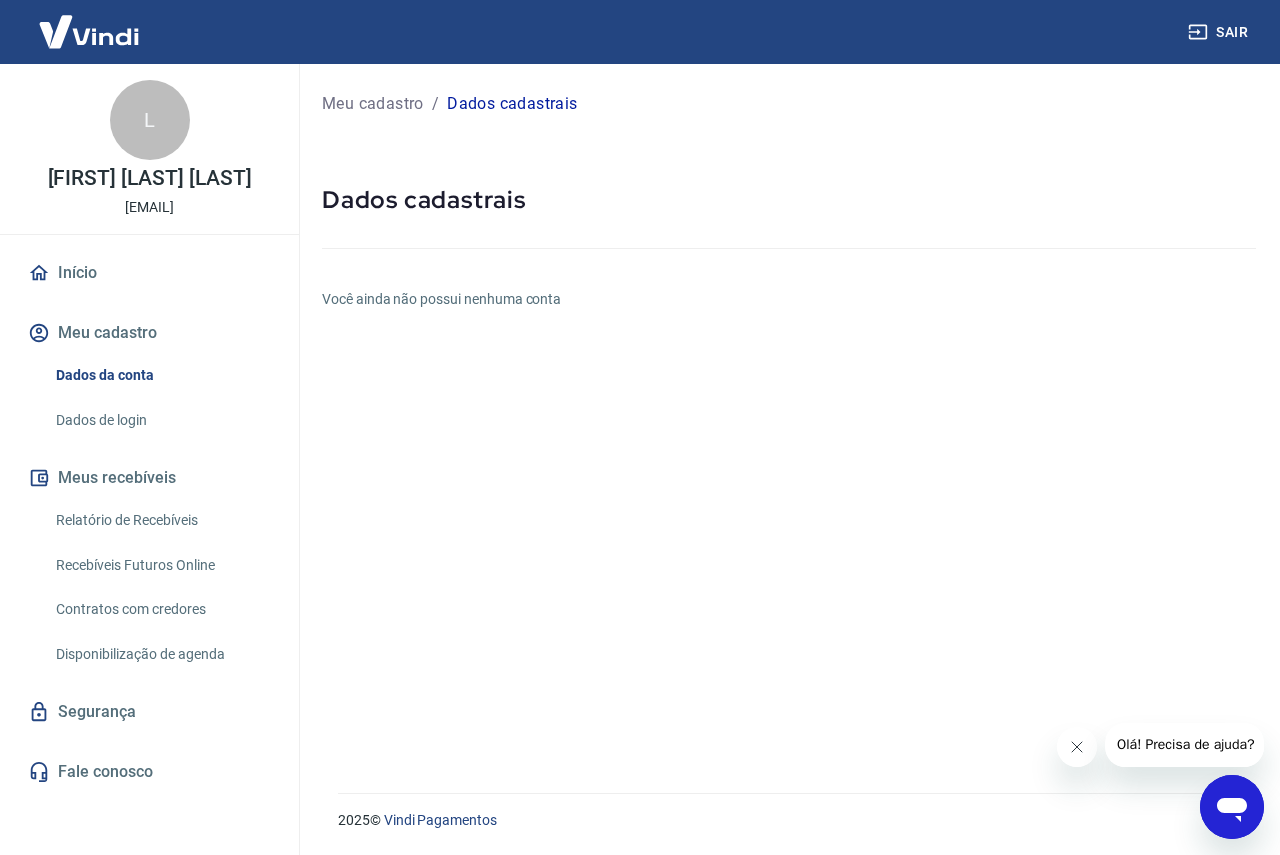 click on "Dados de login" at bounding box center [161, 420] 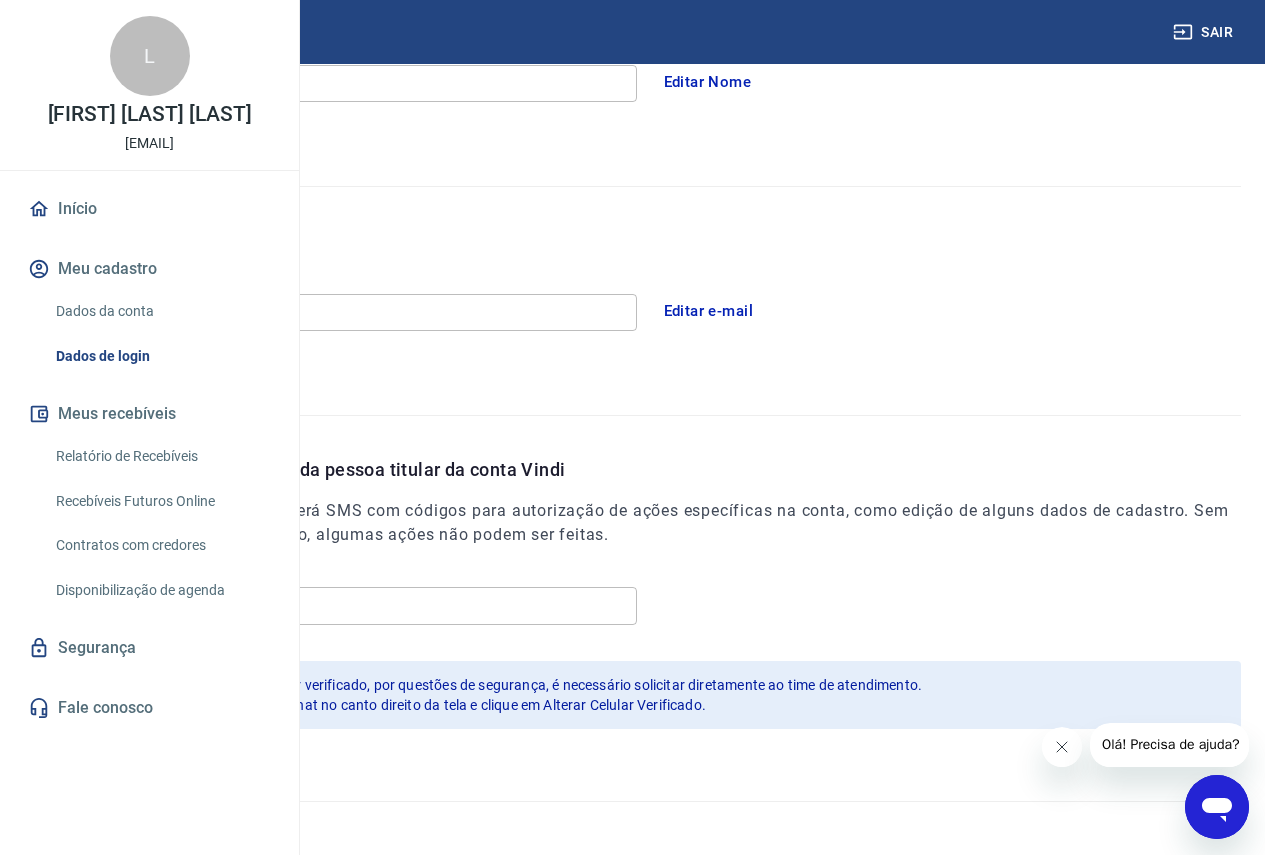 scroll, scrollTop: 426, scrollLeft: 0, axis: vertical 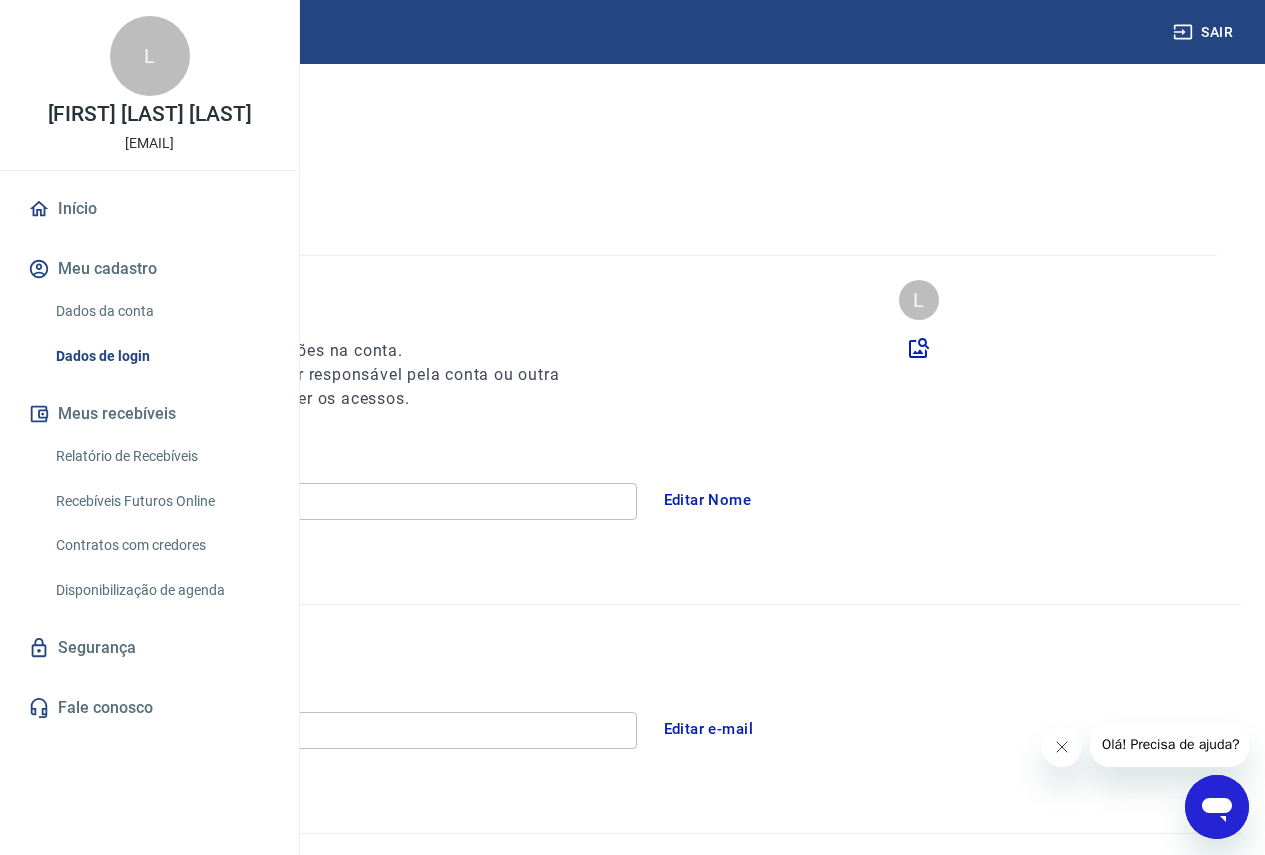click on "Fale conosco" at bounding box center [149, 708] 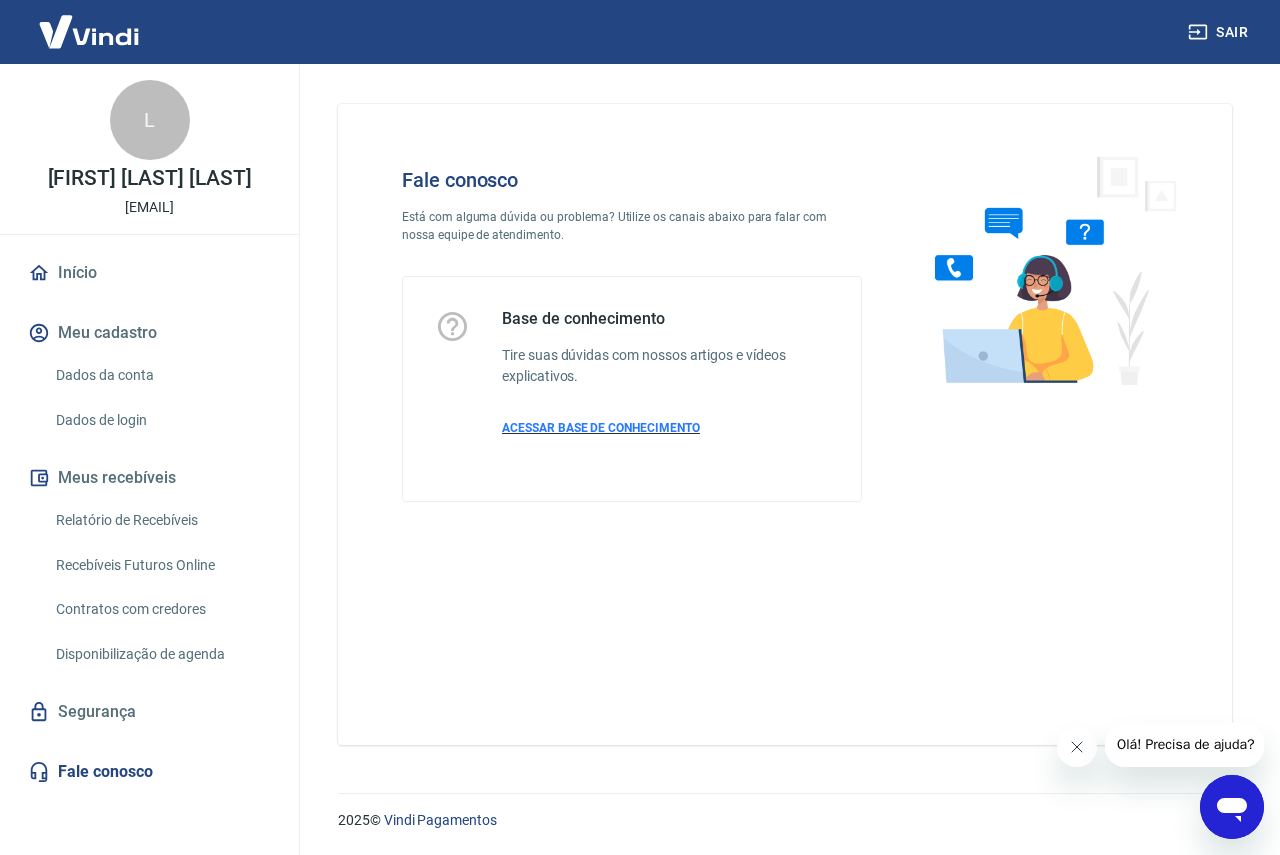 click on "ACESSAR BASE DE CONHECIMENTO" at bounding box center (601, 428) 